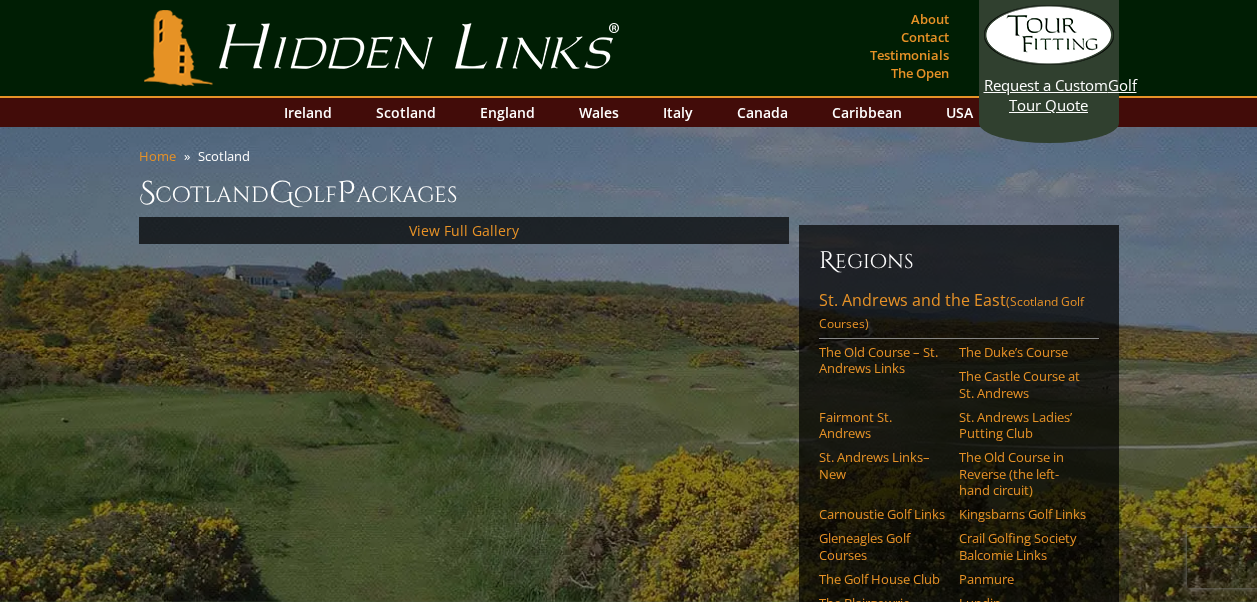 scroll, scrollTop: 0, scrollLeft: 0, axis: both 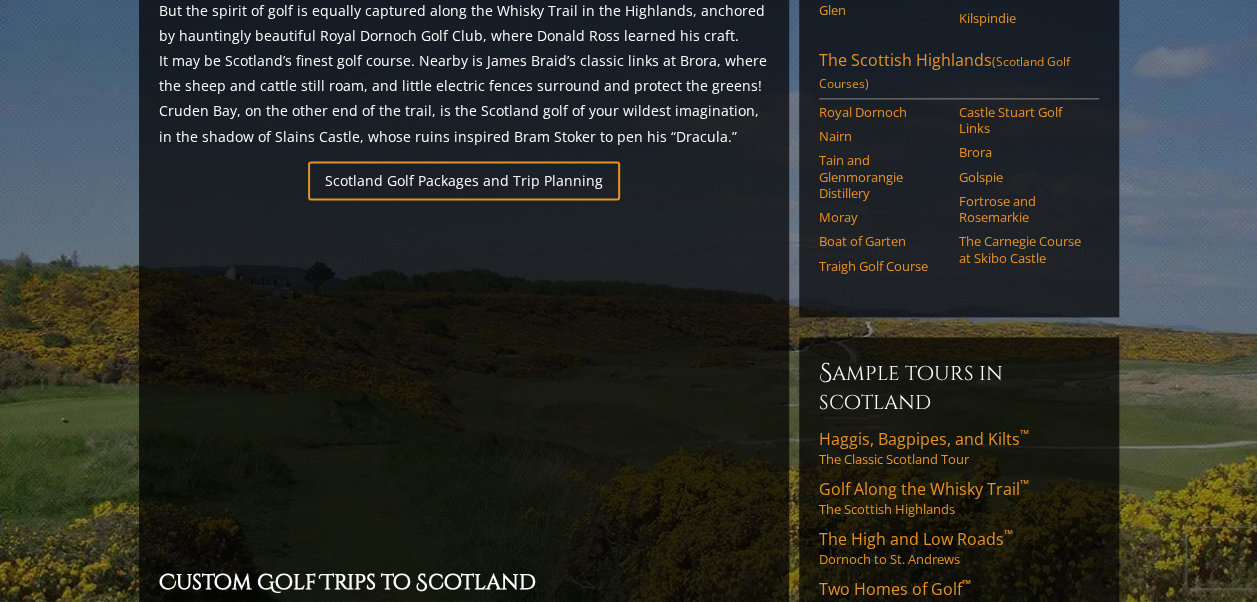 click on "Scotland Golf Packages and Trip Planning" at bounding box center (464, 180) 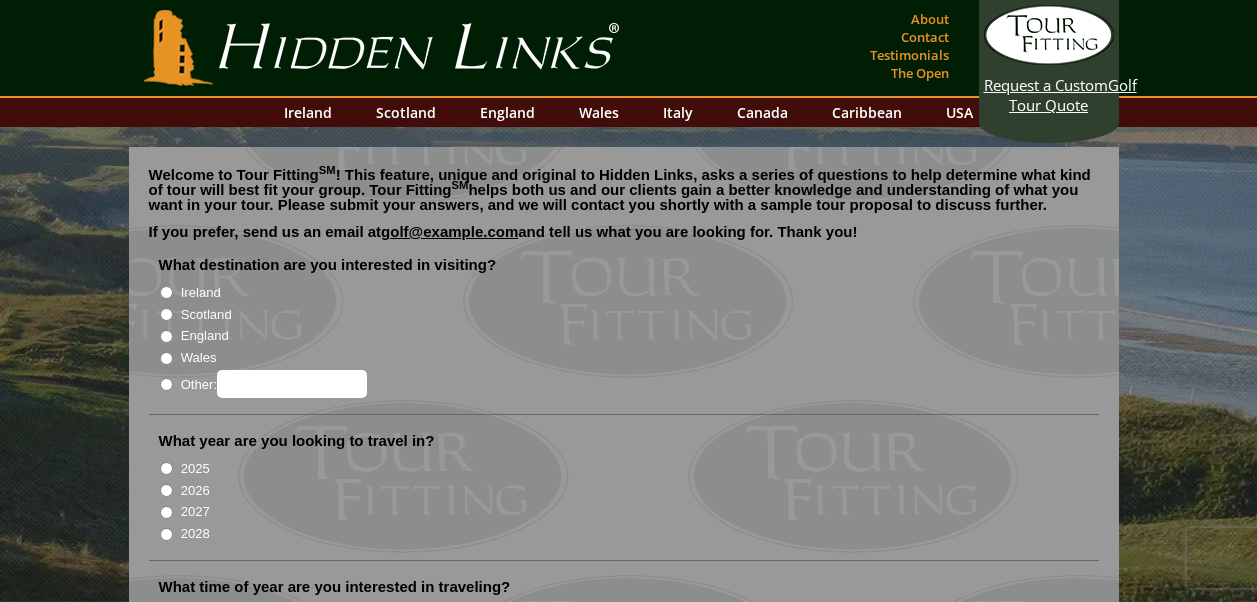 scroll, scrollTop: 0, scrollLeft: 0, axis: both 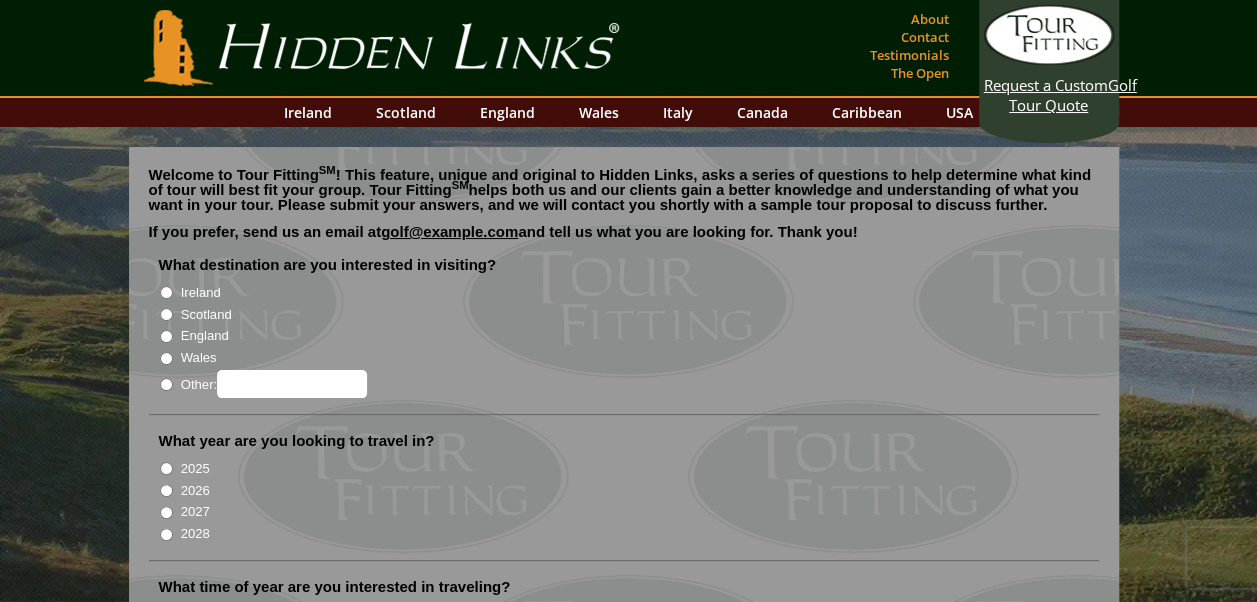 click on "Scotland" at bounding box center (166, 314) 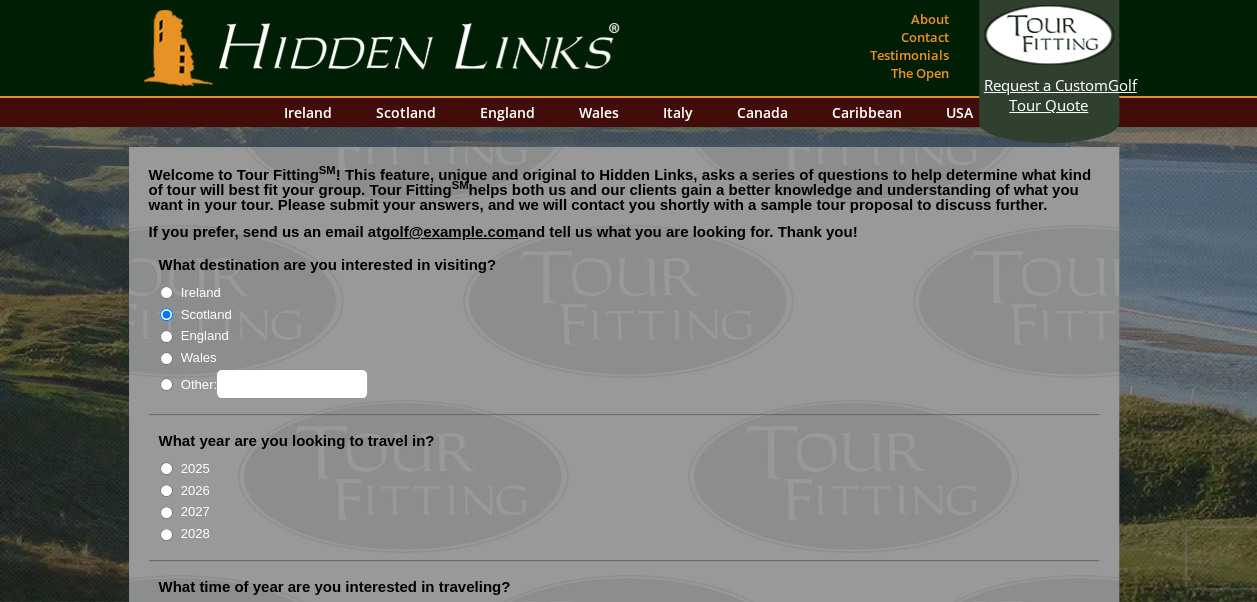 click on "2026" at bounding box center (166, 490) 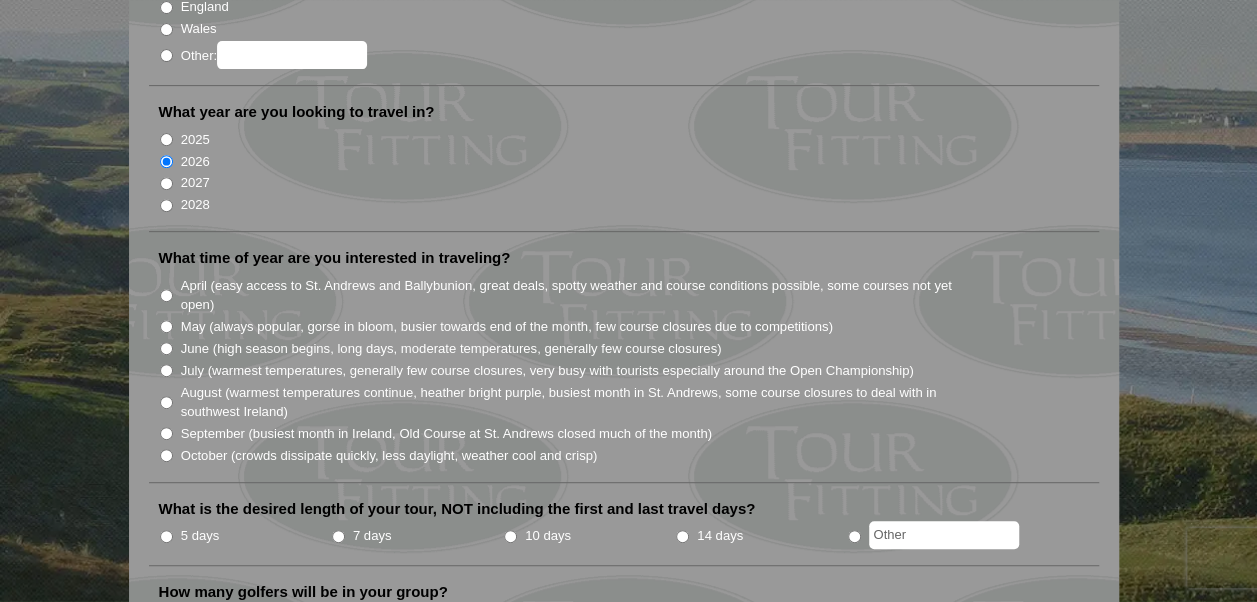 scroll, scrollTop: 360, scrollLeft: 0, axis: vertical 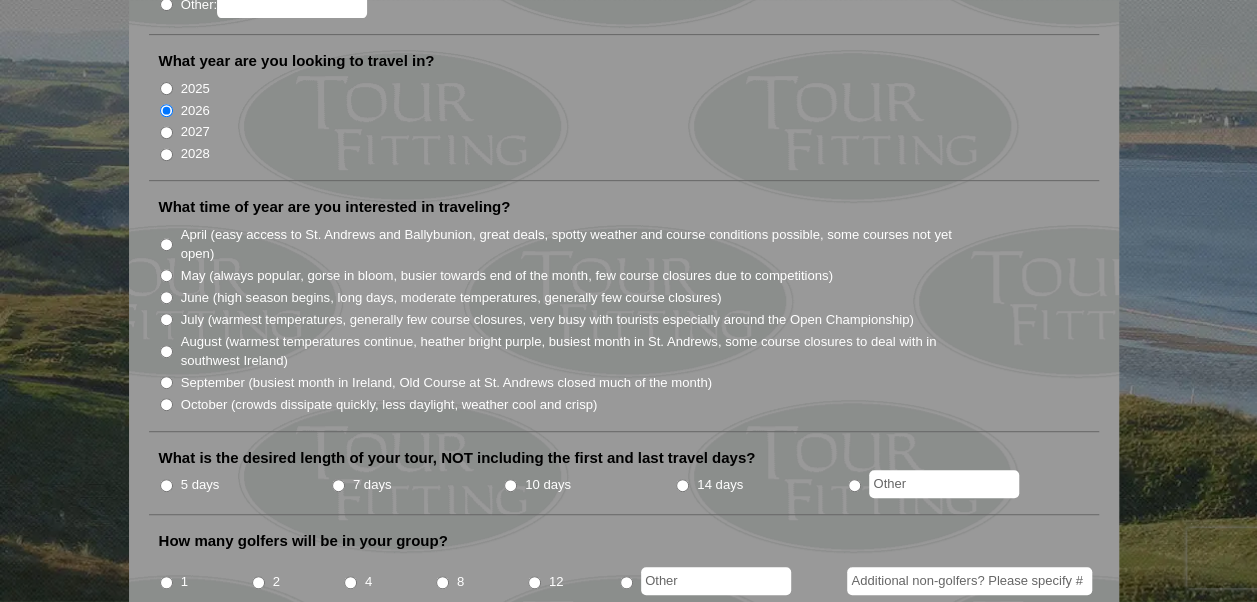 click on "September (busiest month in Ireland, Old Course at St. Andrews closed much of the month)" at bounding box center (166, 382) 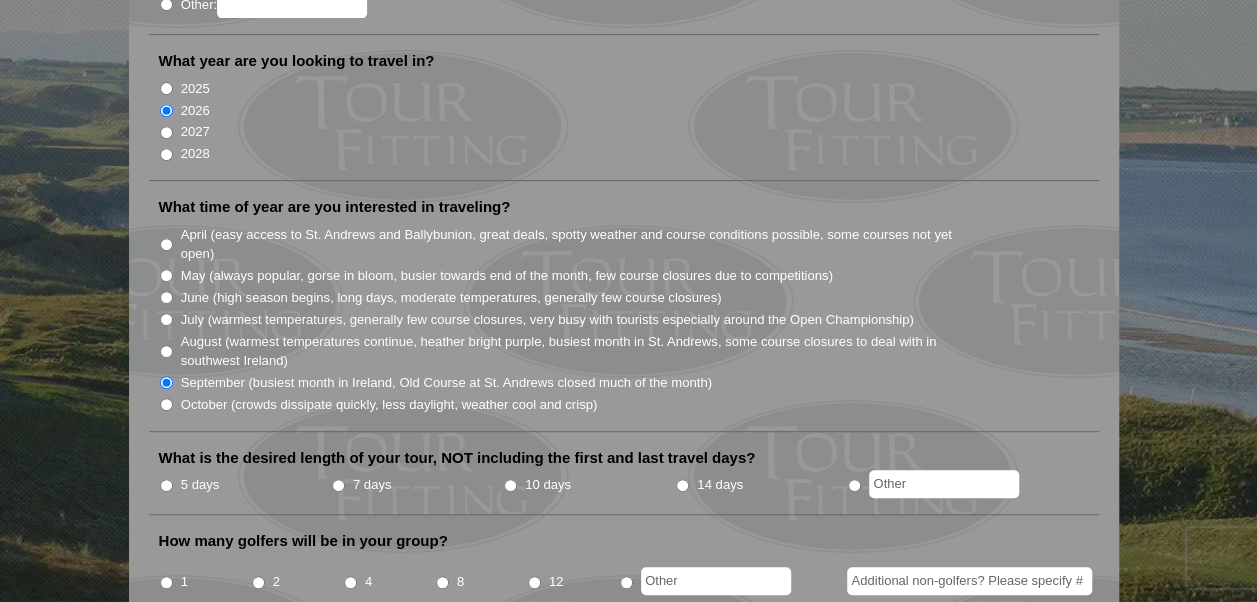 click on "10 days" at bounding box center [510, 485] 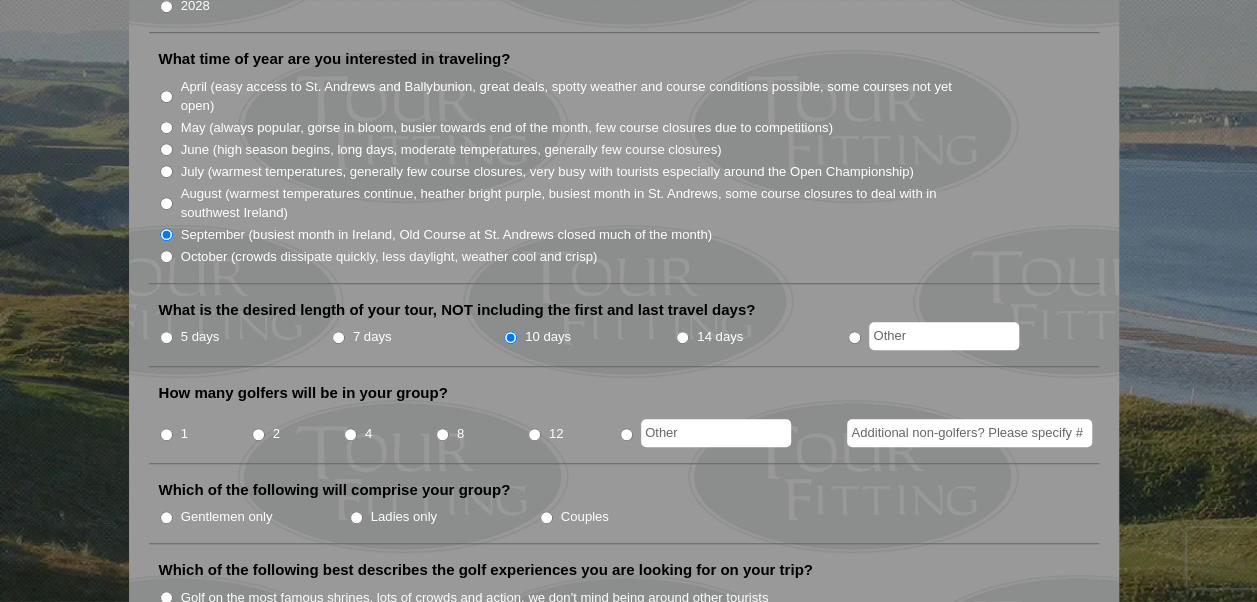 scroll, scrollTop: 540, scrollLeft: 0, axis: vertical 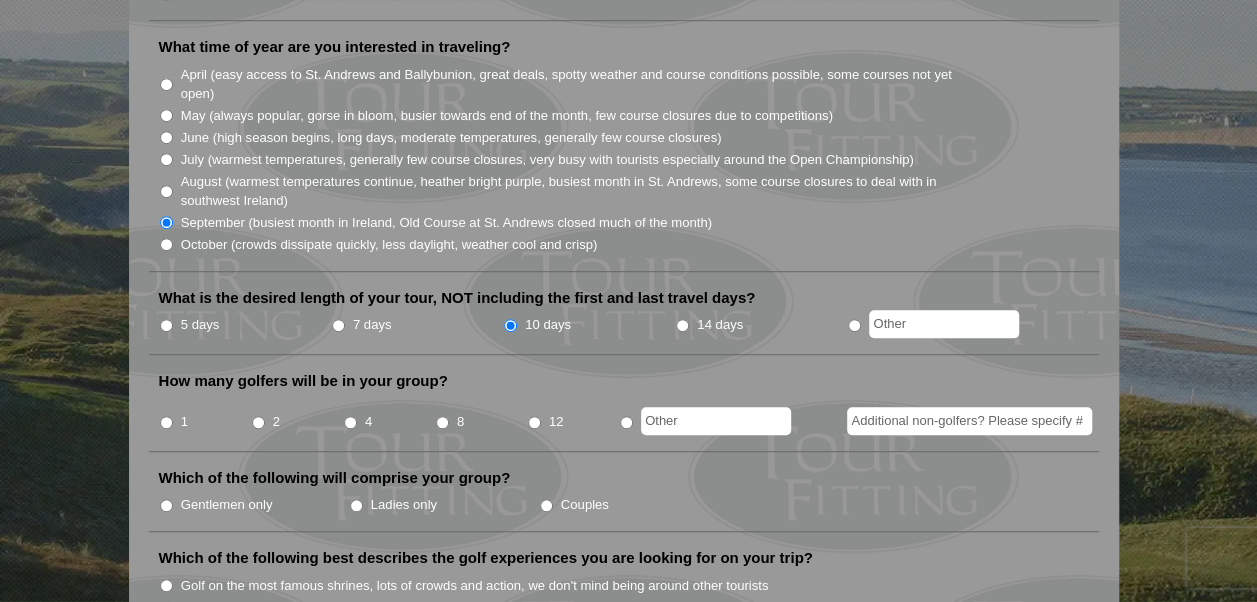 click on "2" at bounding box center [258, 422] 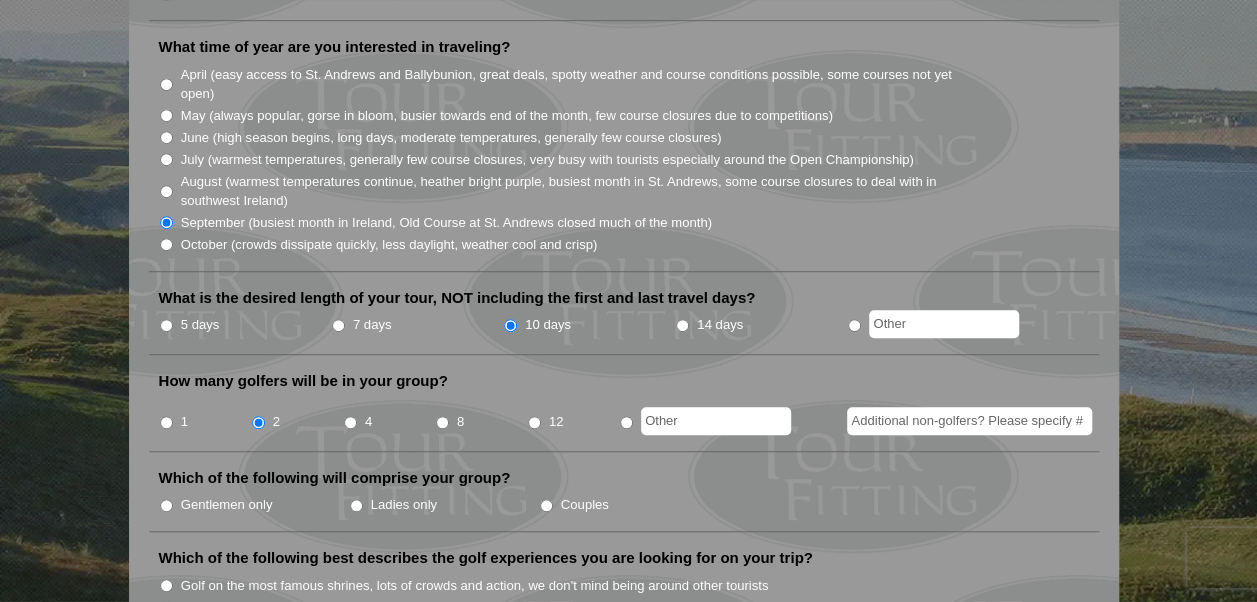 click on "Gentlemen only" at bounding box center [166, 505] 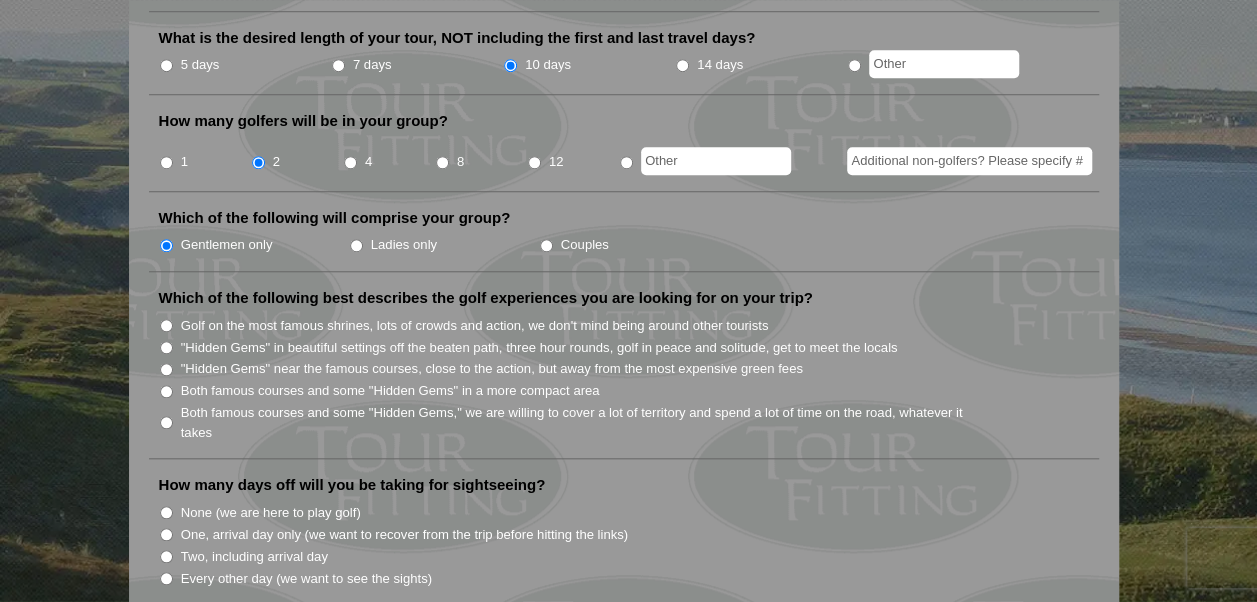 scroll, scrollTop: 820, scrollLeft: 0, axis: vertical 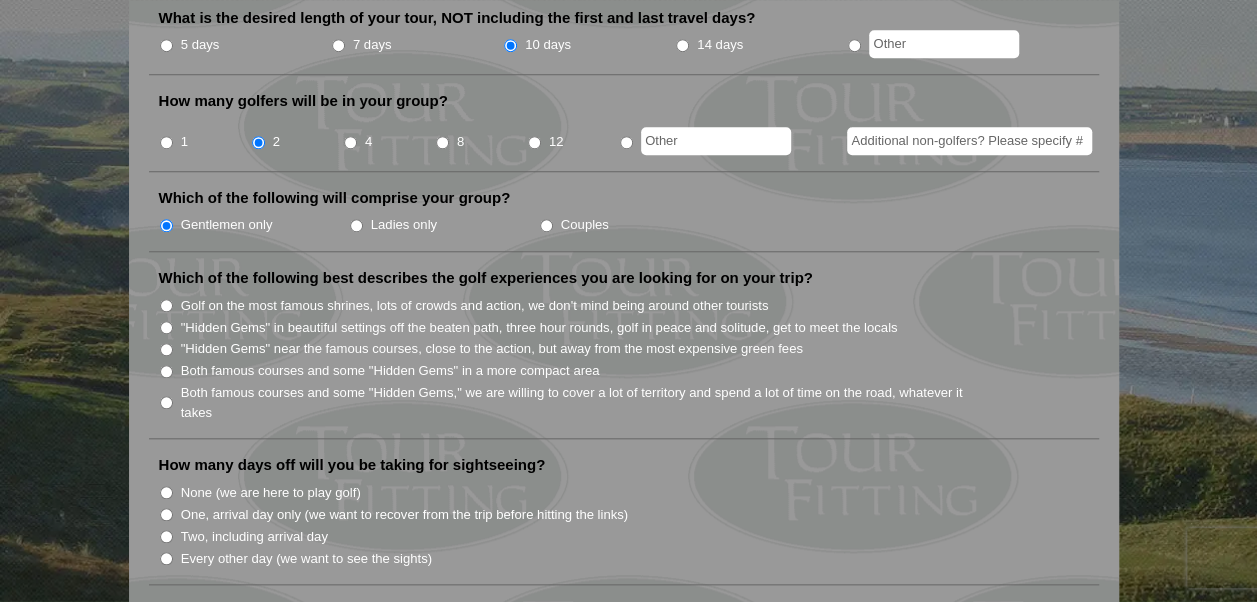 click on "Both famous courses and some "Hidden Gems" in a more compact area" at bounding box center [166, 371] 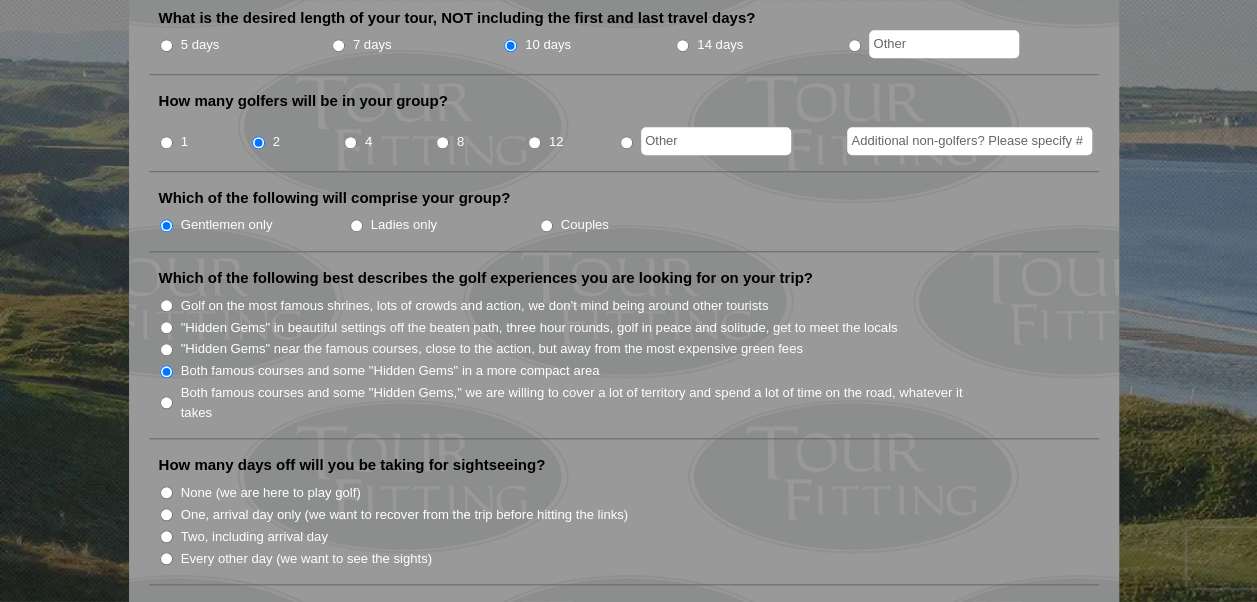 click on "Both famous courses and some "Hidden Gems," we are willing to cover a lot of territory and spend a lot of time on the road, whatever it takes" at bounding box center [166, 402] 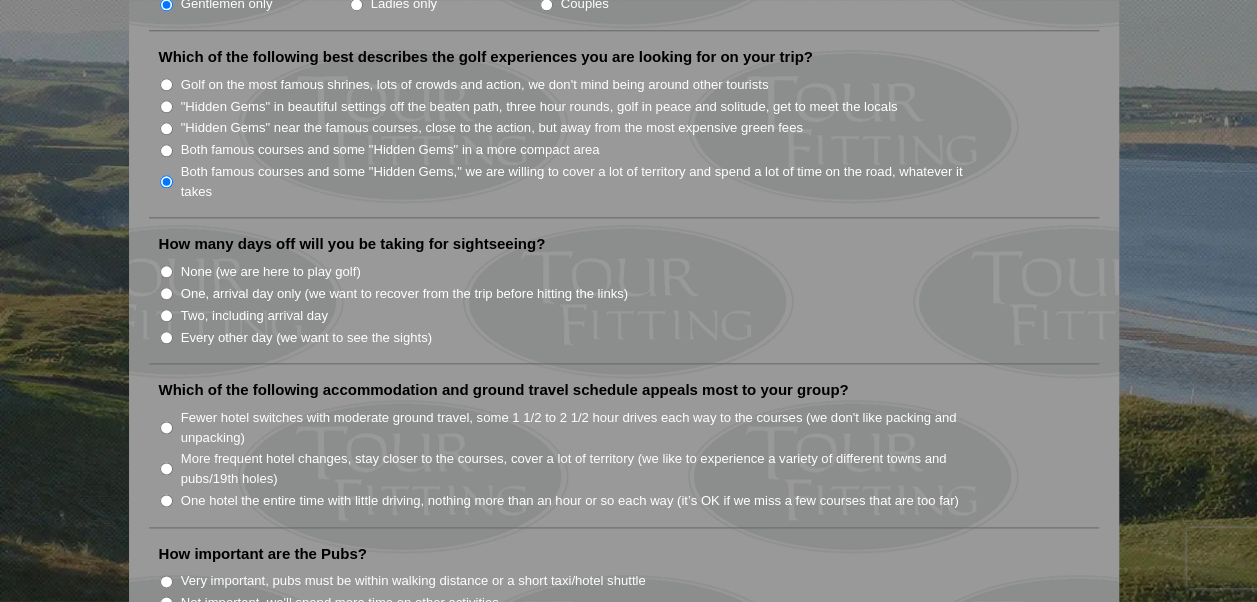 scroll, scrollTop: 1060, scrollLeft: 0, axis: vertical 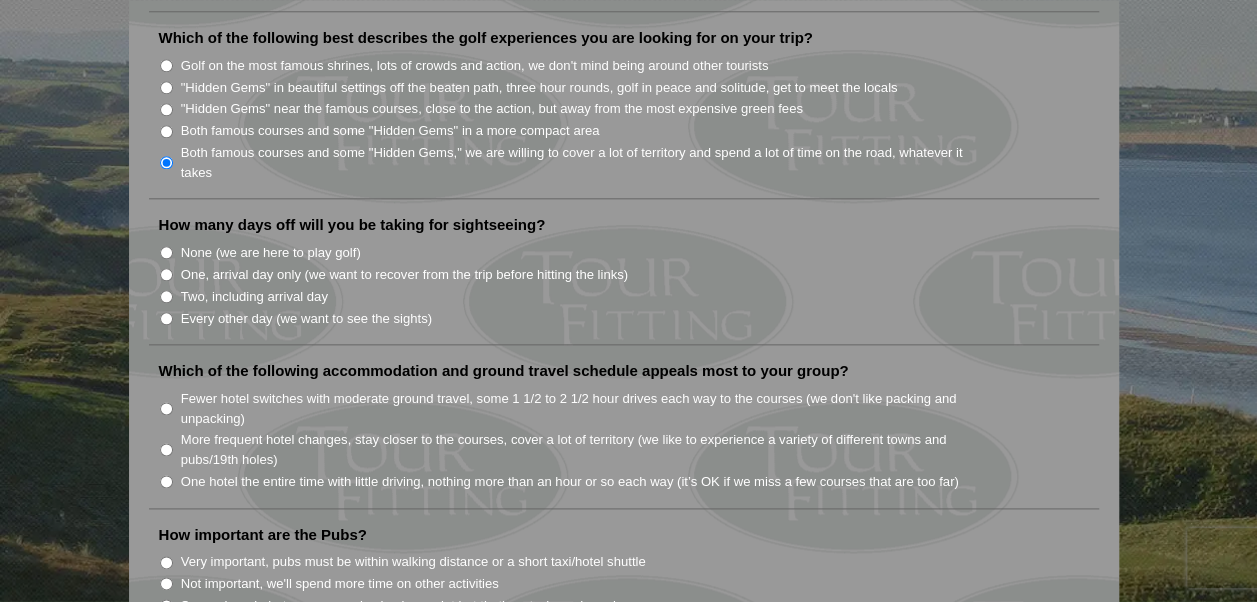 click on "One, arrival day only (we want to recover from the trip before hitting the links)" at bounding box center (166, 274) 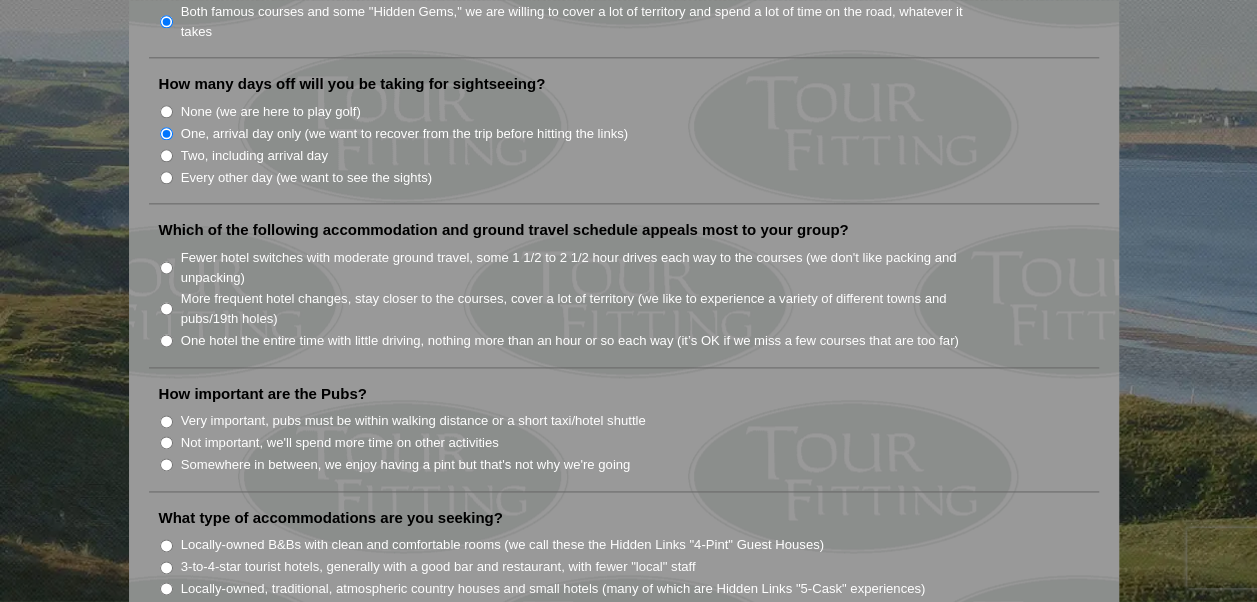 scroll, scrollTop: 1220, scrollLeft: 0, axis: vertical 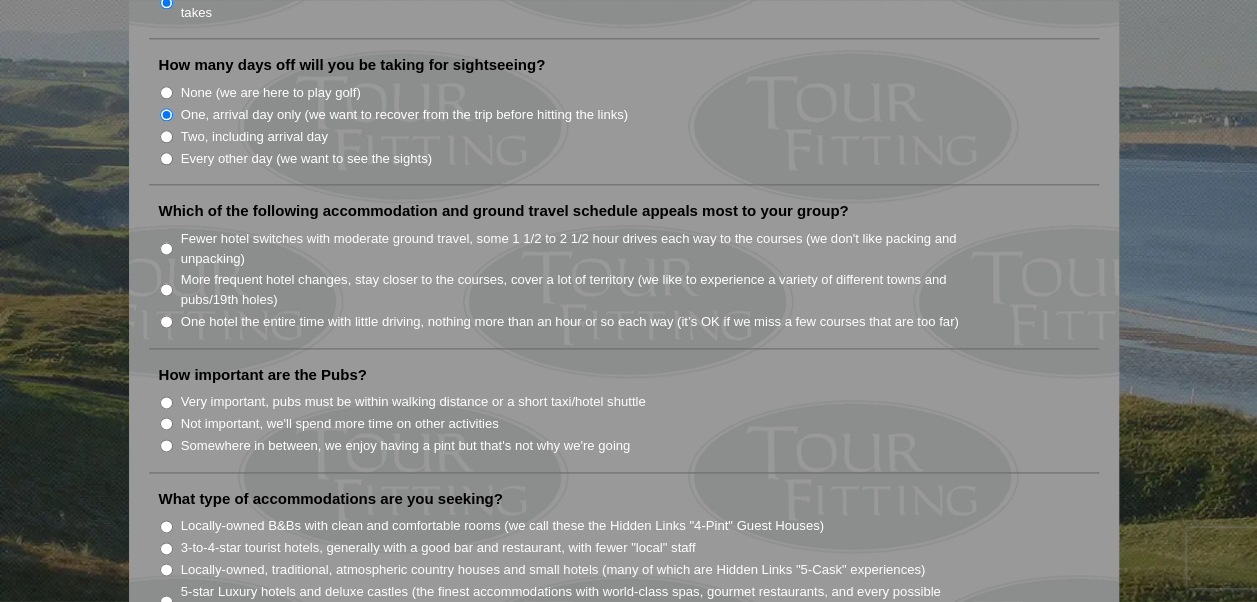 click on "Fewer hotel switches with moderate ground travel, some 1 1/2 to 2 1/2 hour drives each way to the courses (we don't like packing and unpacking)" at bounding box center (166, 248) 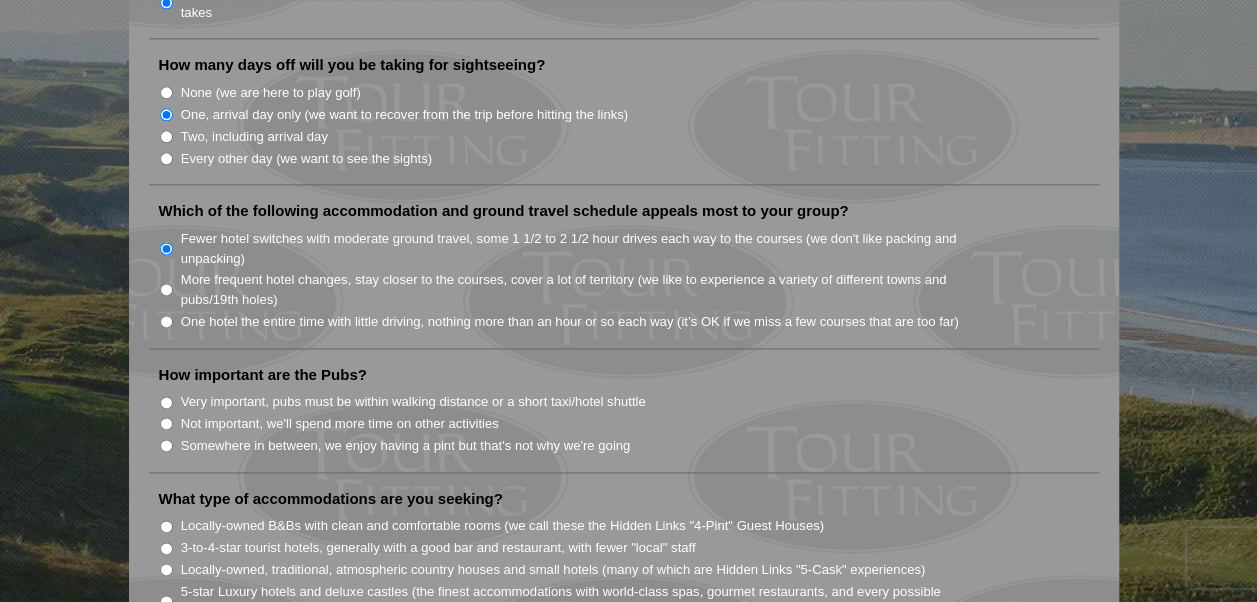 click on "Very important, pubs must be within walking distance or a short taxi/hotel shuttle" at bounding box center (166, 402) 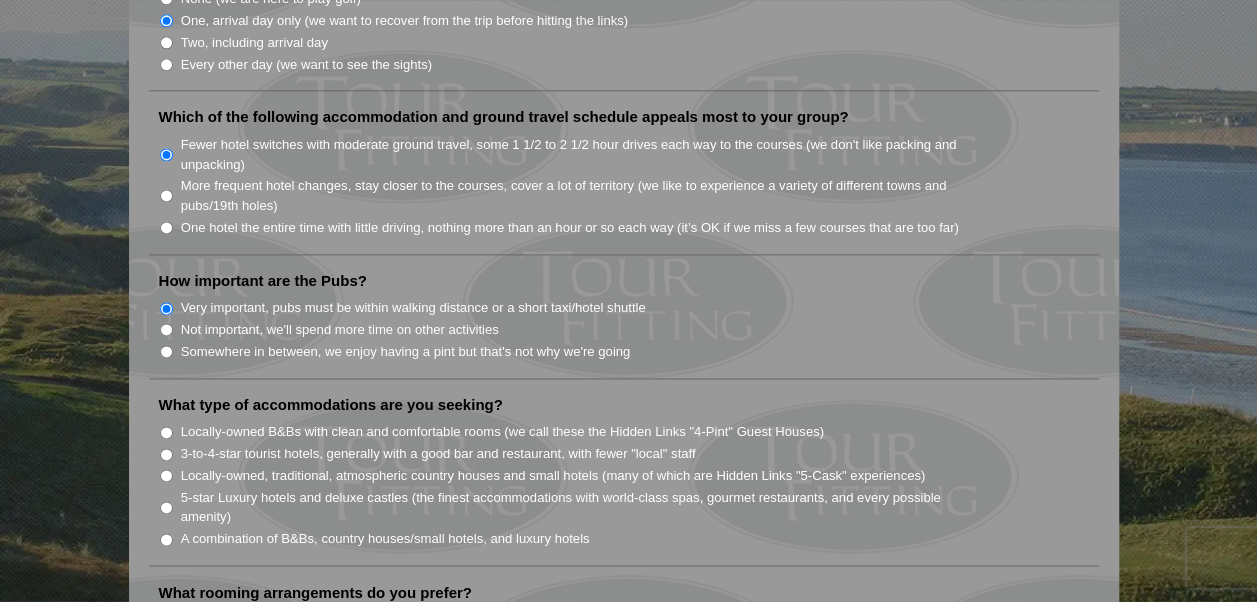 scroll, scrollTop: 1340, scrollLeft: 0, axis: vertical 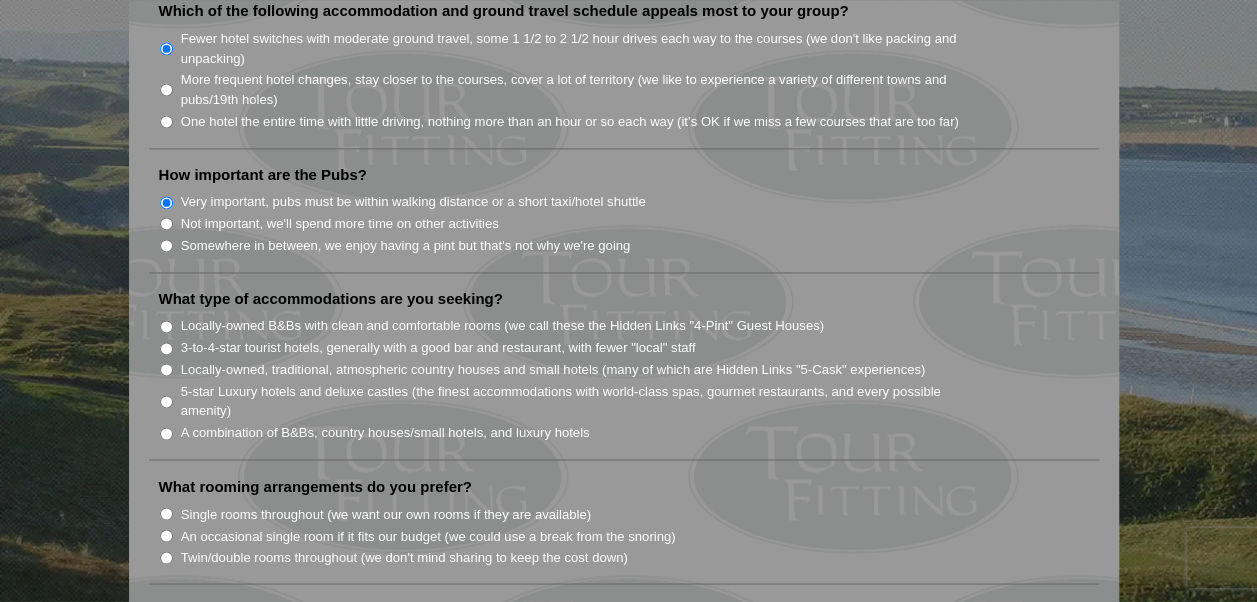 click on "Locally-owned B&Bs with clean and comfortable rooms (we call these the Hidden Links "4-Pint" Guest Houses)" at bounding box center (166, 326) 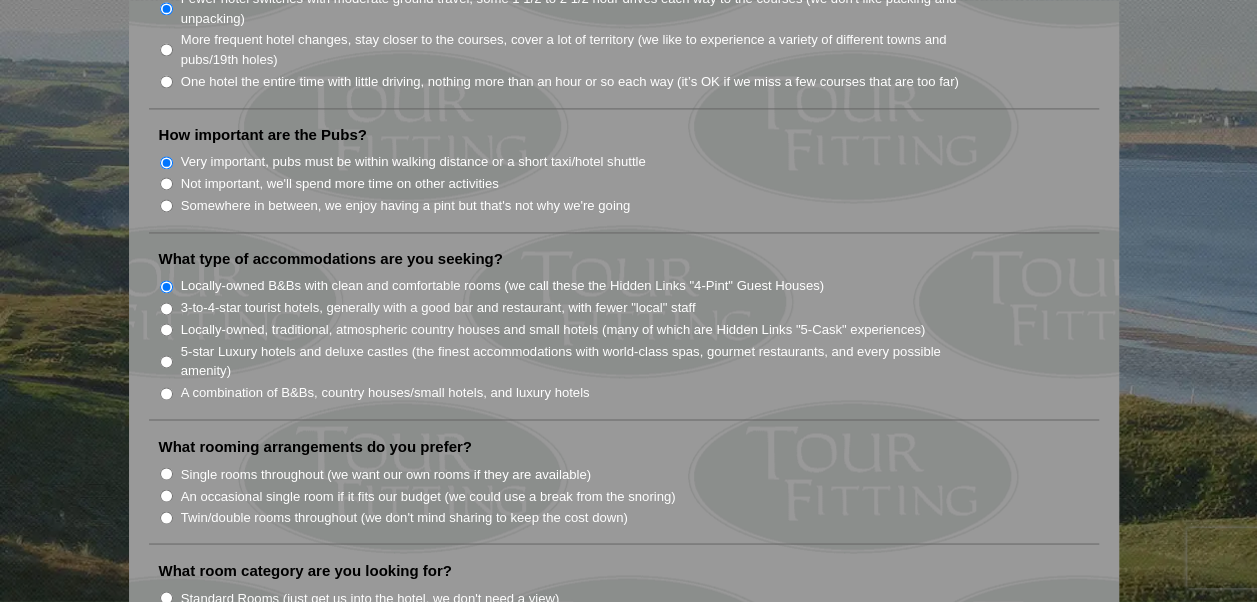 scroll, scrollTop: 1500, scrollLeft: 0, axis: vertical 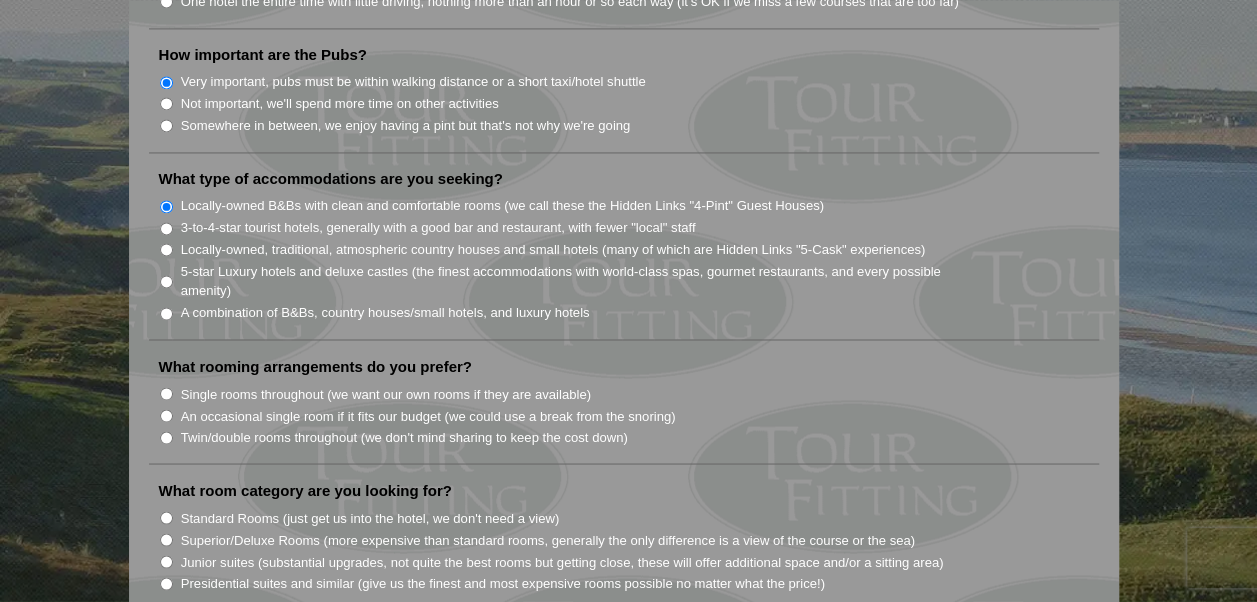click on "Twin/double rooms throughout (we don't mind sharing to keep the cost down)" at bounding box center [166, 437] 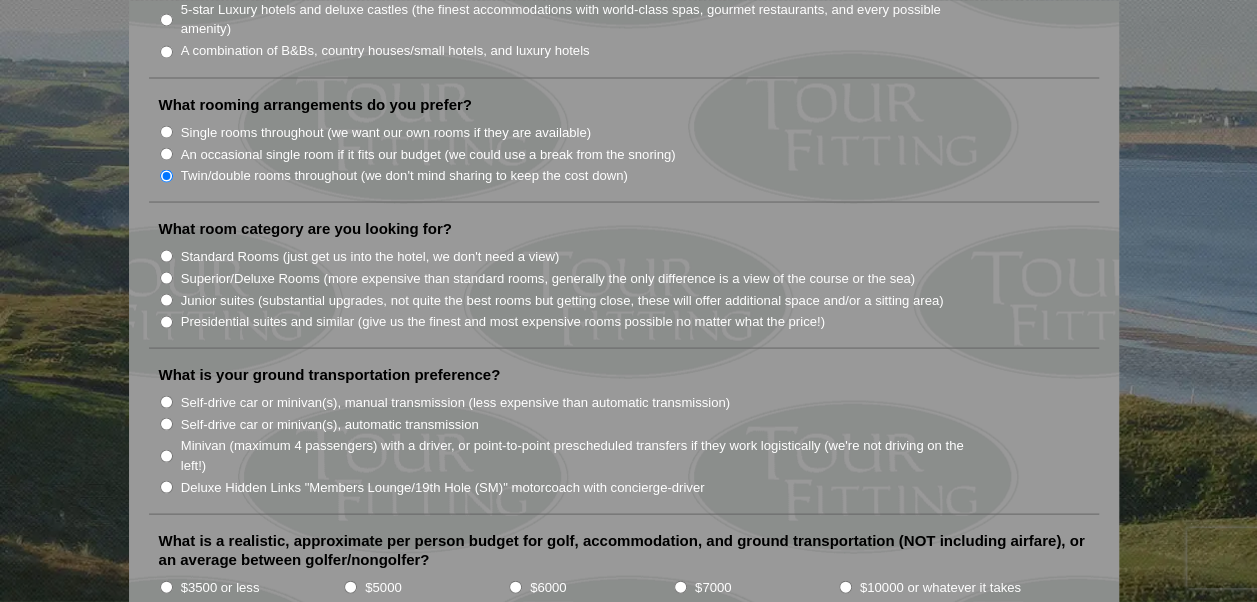 scroll, scrollTop: 1820, scrollLeft: 0, axis: vertical 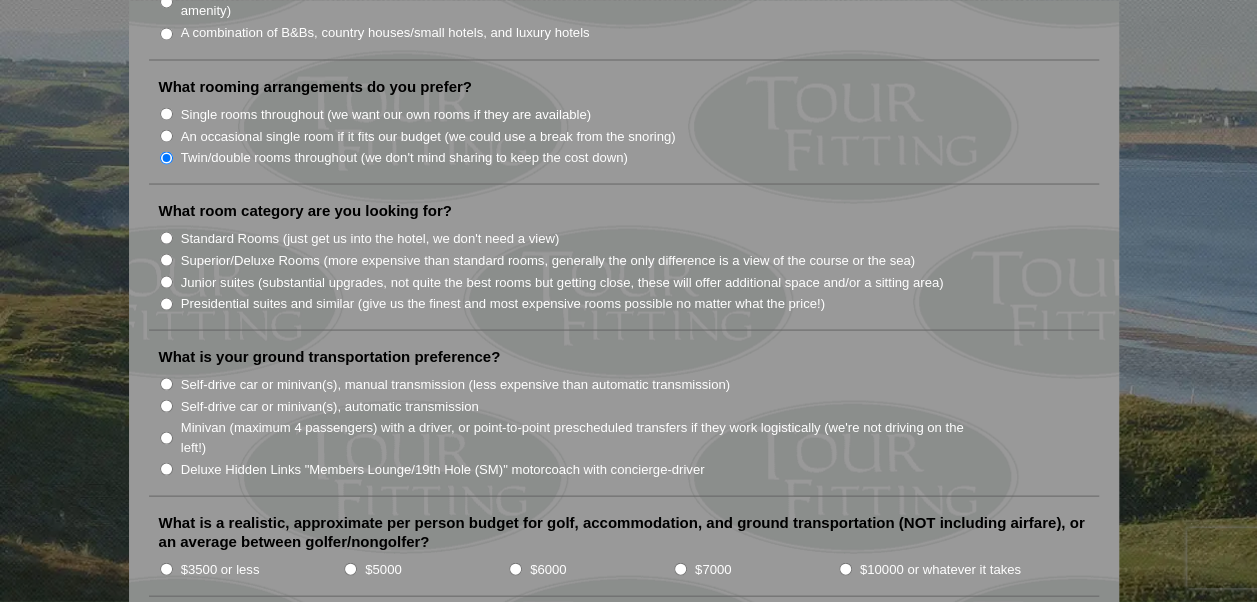 click on "Standard Rooms (just get us into the hotel, we don't need a view)" at bounding box center [166, 237] 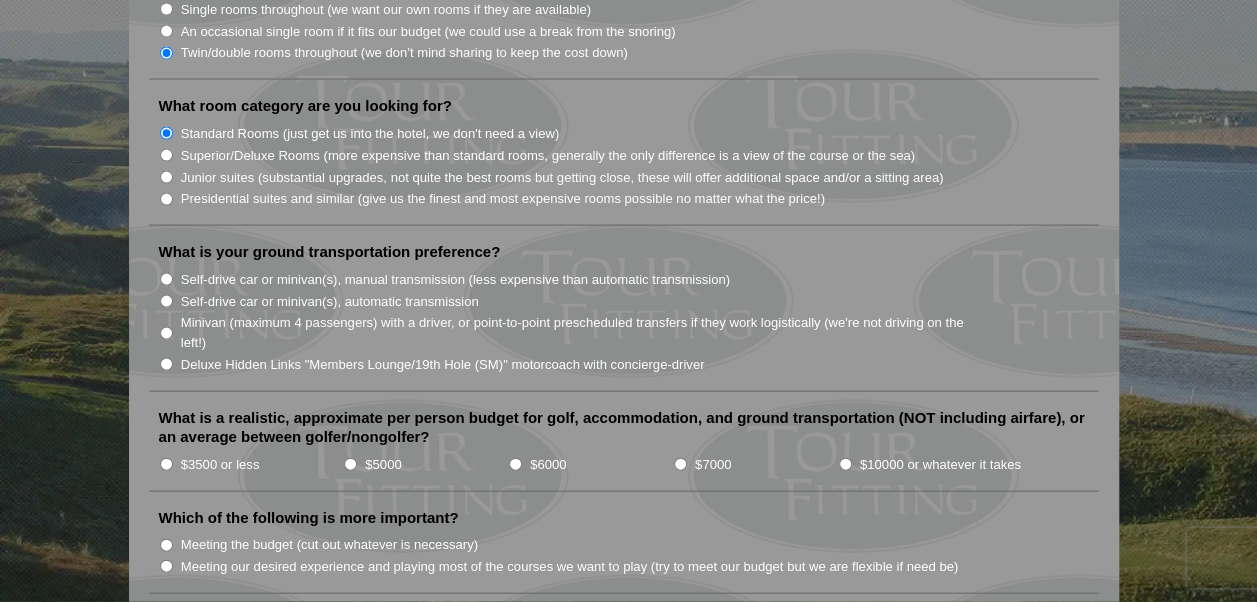 scroll, scrollTop: 1940, scrollLeft: 0, axis: vertical 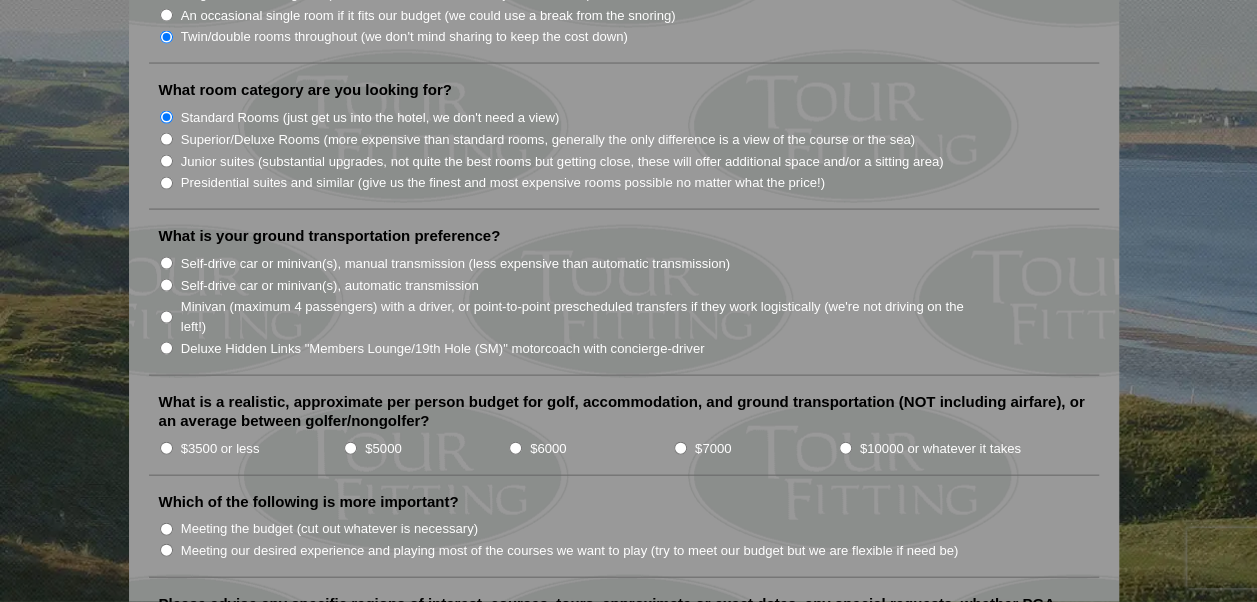 click on "Self-drive car or minivan(s), manual transmission (less expensive than automatic transmission)" at bounding box center [166, 263] 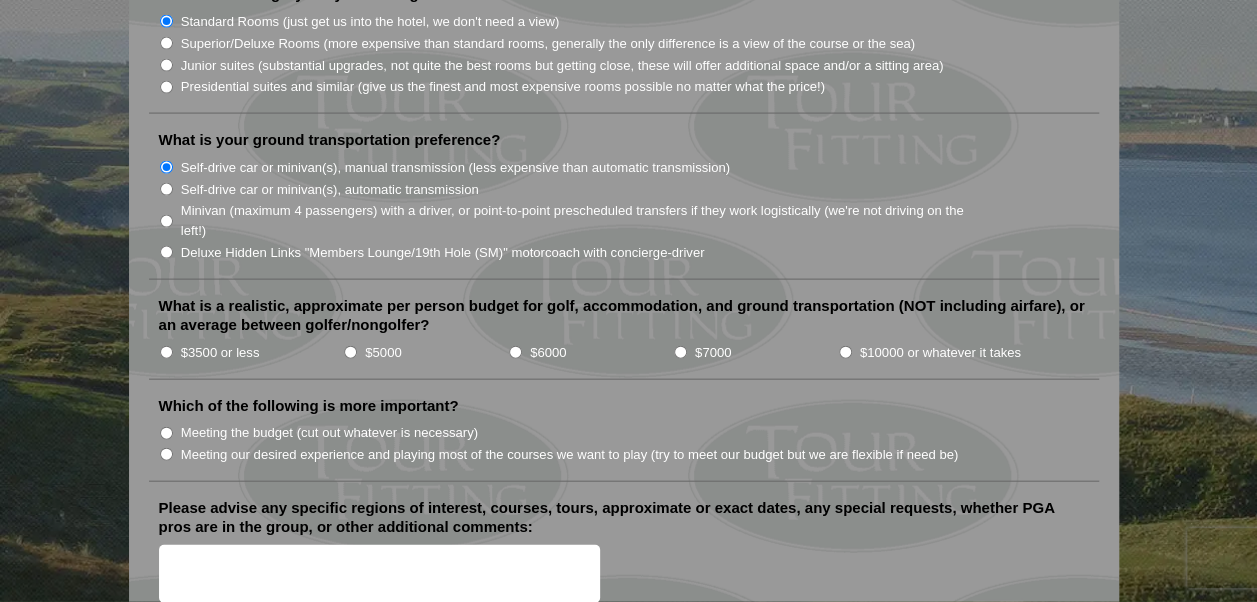 scroll, scrollTop: 2060, scrollLeft: 0, axis: vertical 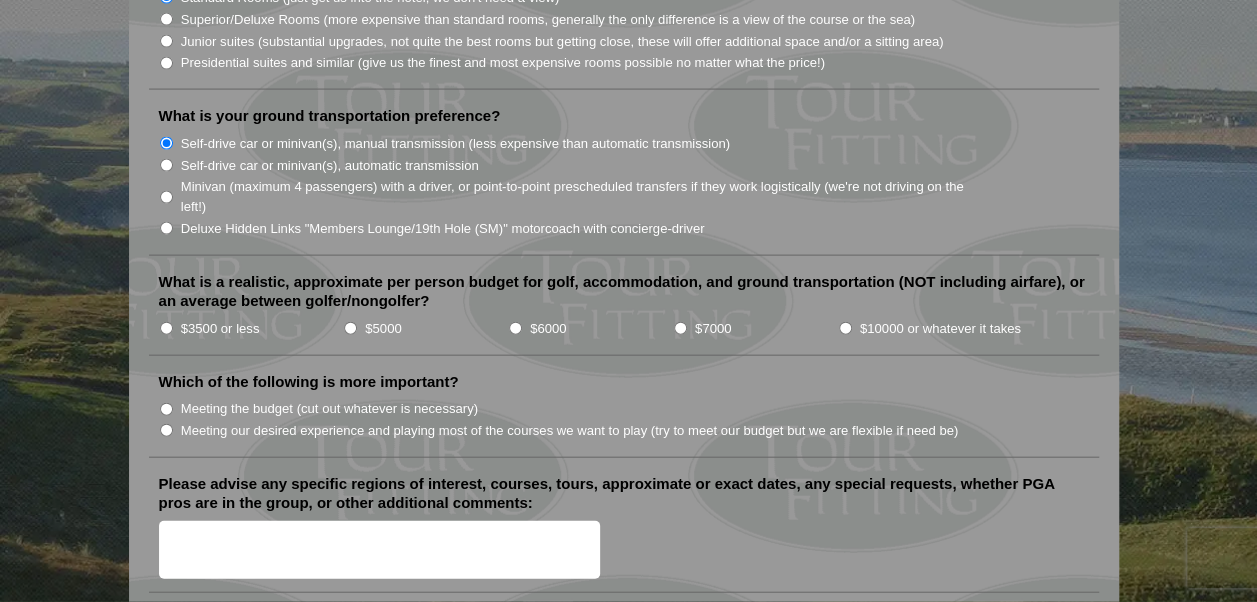 click on "$5000" at bounding box center (350, 328) 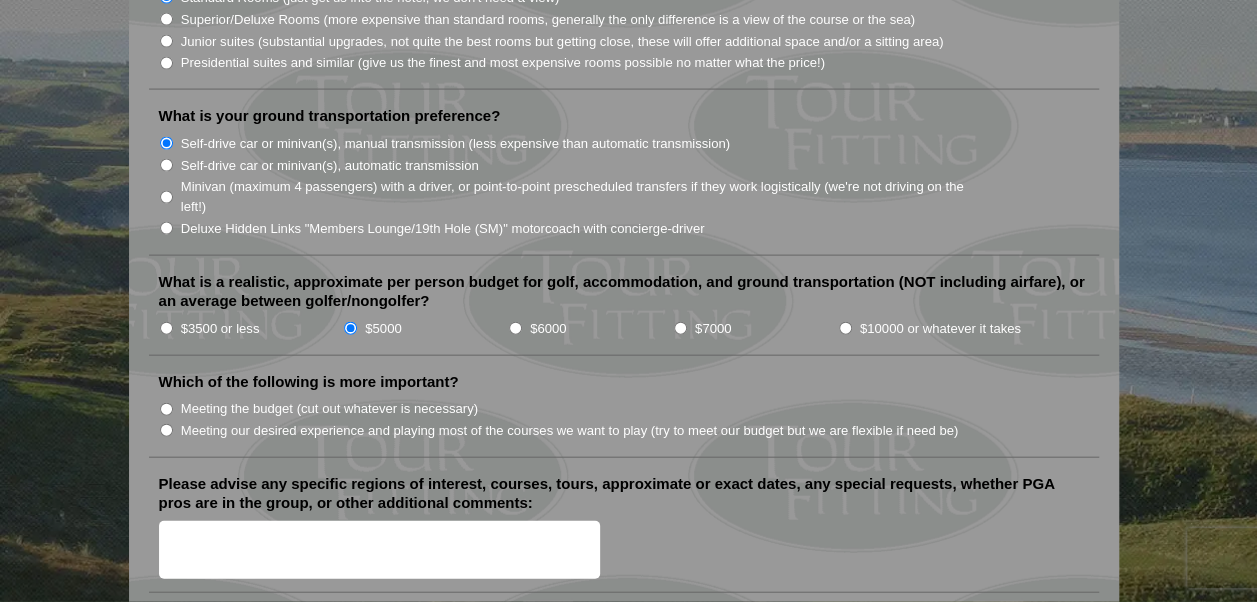 click on "Meeting our desired experience and playing most of the courses we want to play (try to meet our budget but we are flexible if need be)" at bounding box center [166, 430] 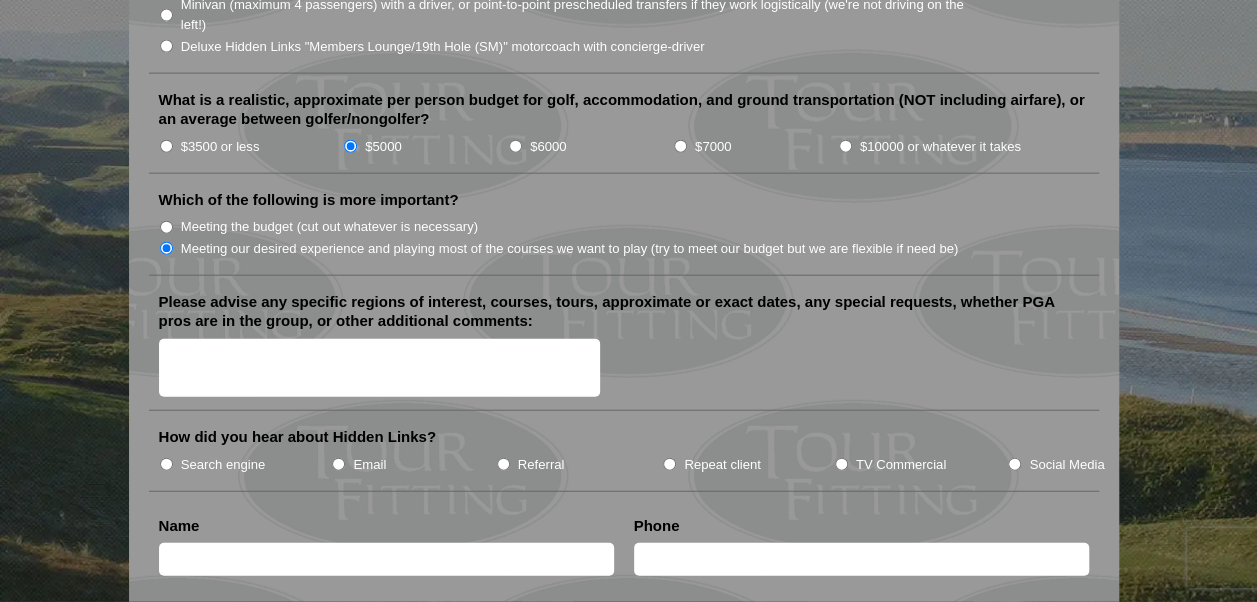 scroll, scrollTop: 2260, scrollLeft: 0, axis: vertical 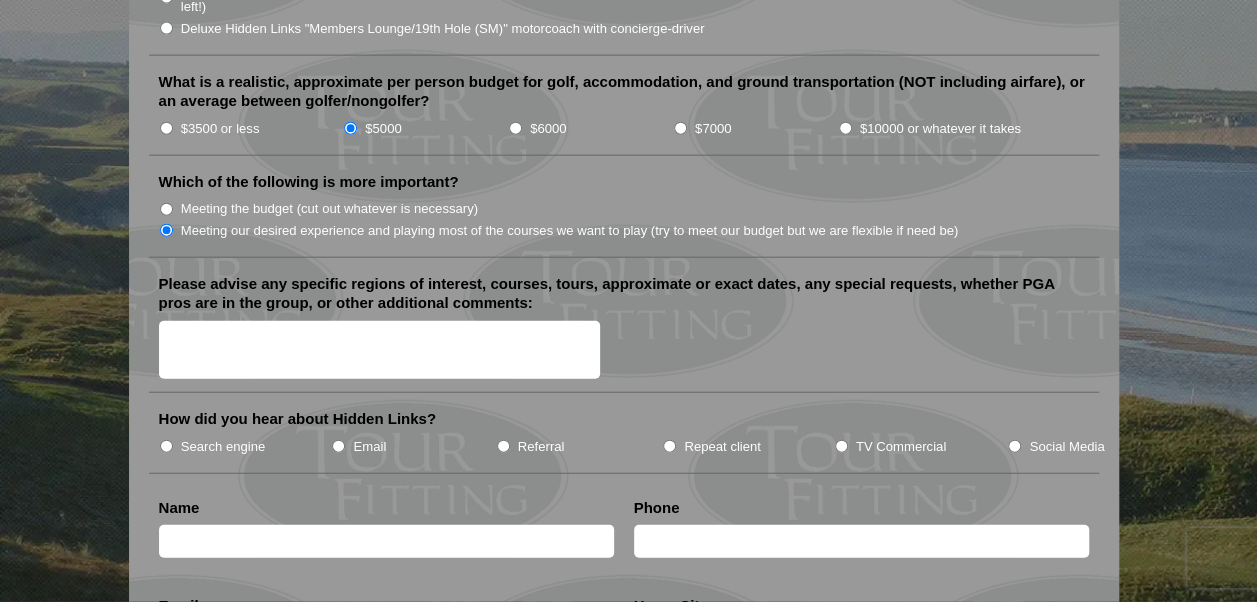 click on "TV Commercial" at bounding box center [841, 446] 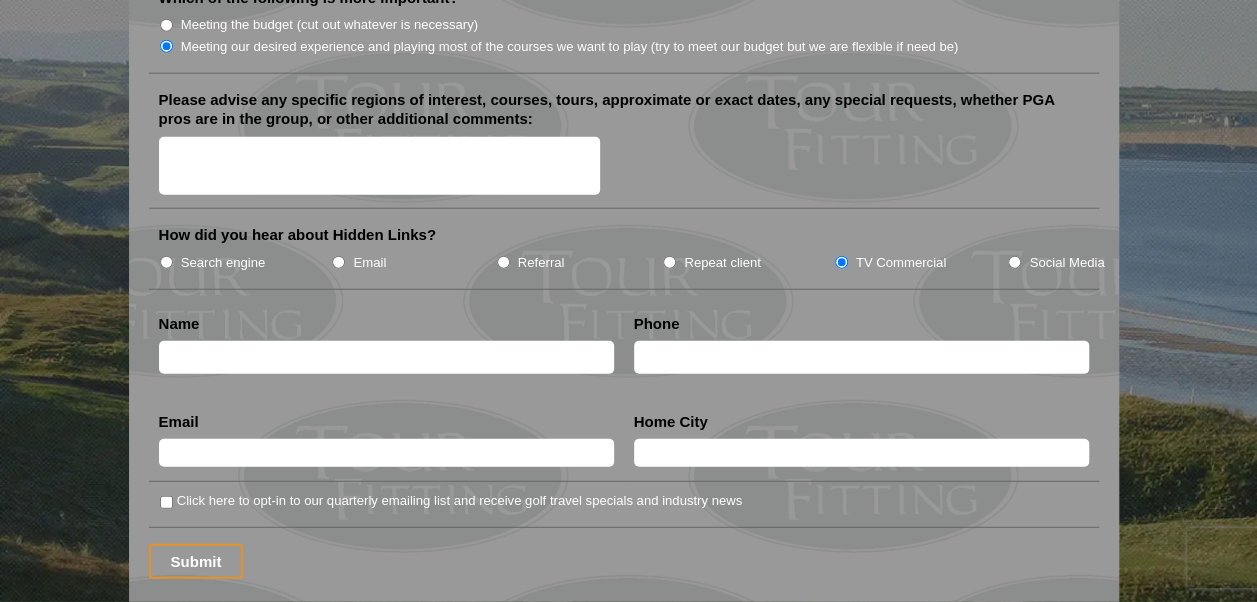 scroll, scrollTop: 2460, scrollLeft: 0, axis: vertical 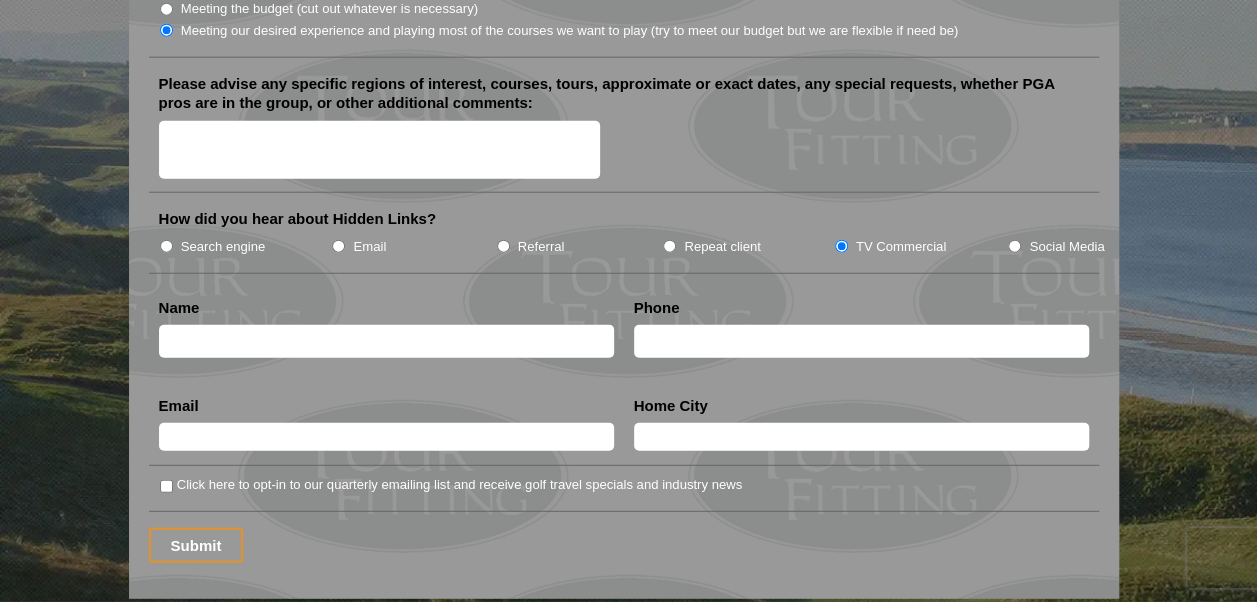 click at bounding box center (386, 341) 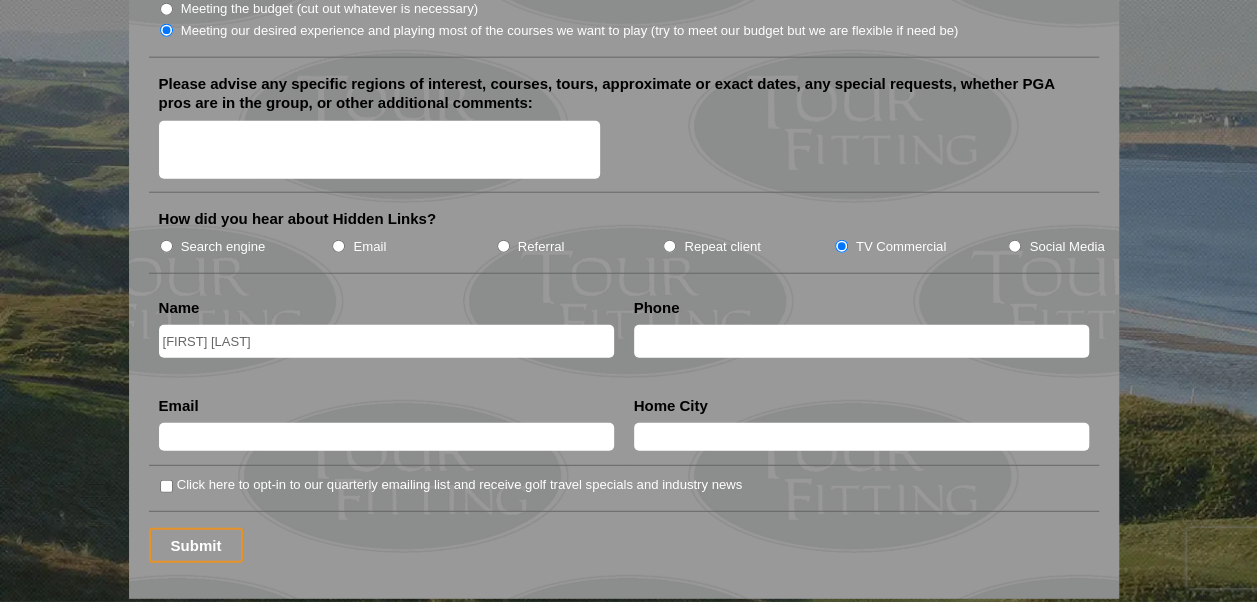 type on "Kyle Bailey" 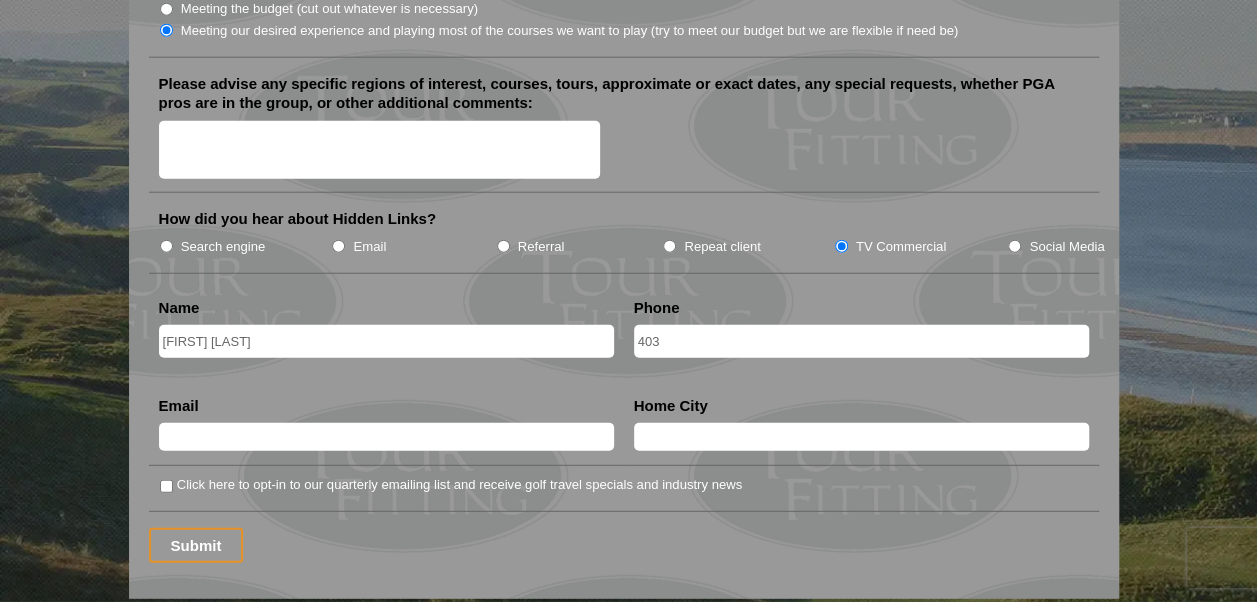 type on "4033574872" 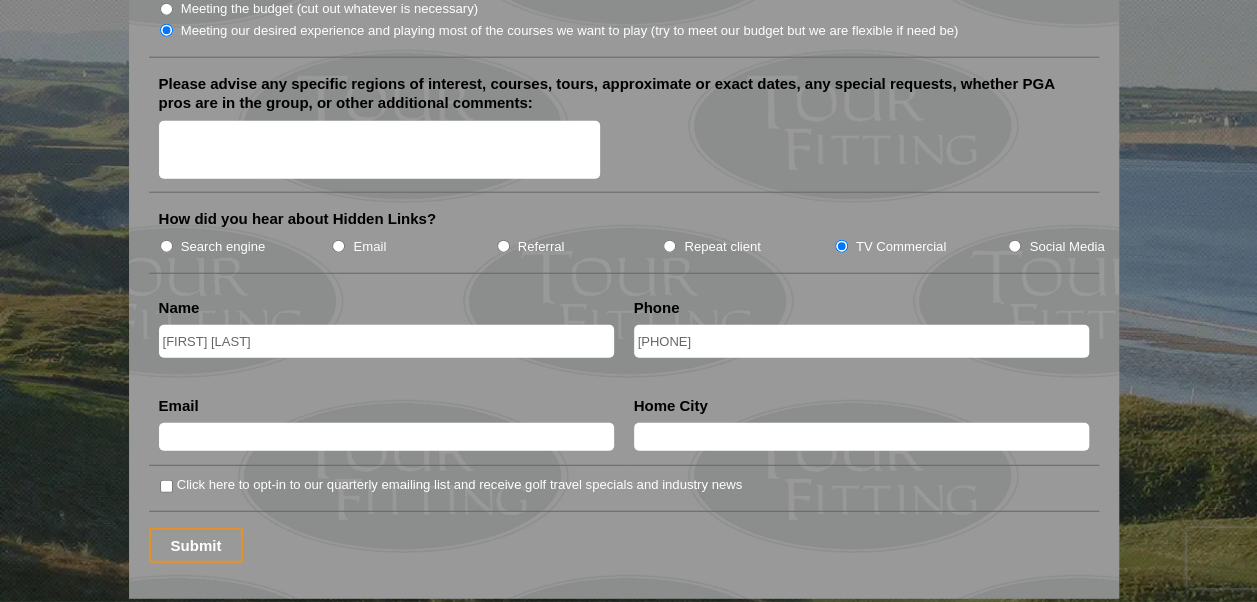 type on "KBailey@brandt.ca" 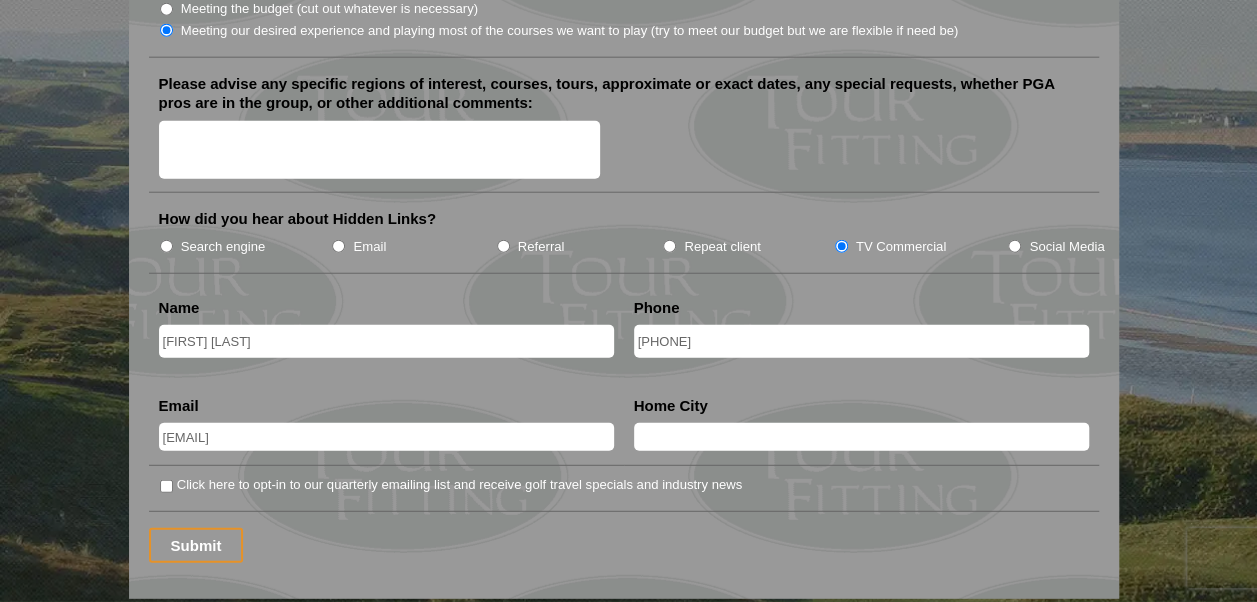 type on "Lacombe" 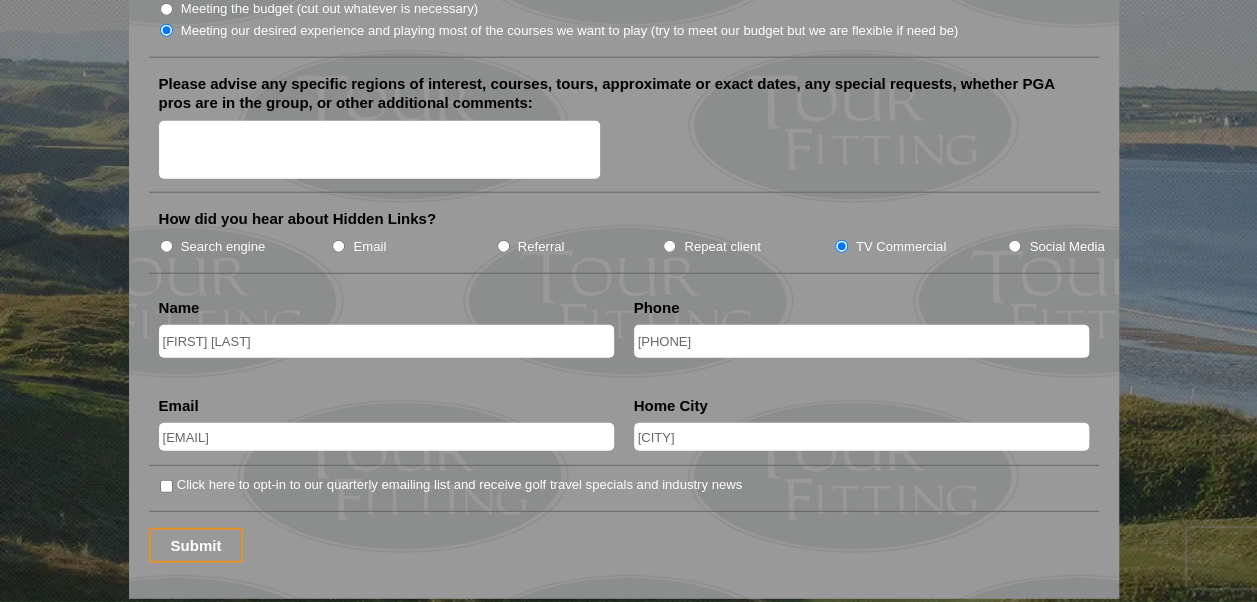 click on "Click here to opt-in to our quarterly emailing list and receive golf travel specials and industry news" at bounding box center [166, 486] 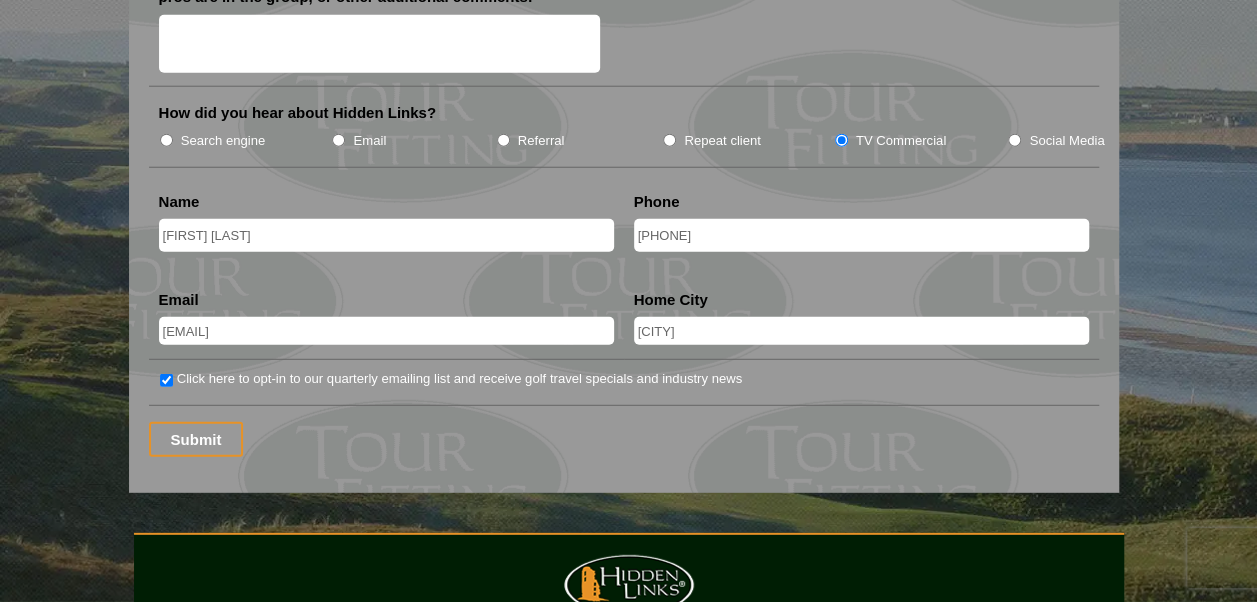 scroll, scrollTop: 2580, scrollLeft: 0, axis: vertical 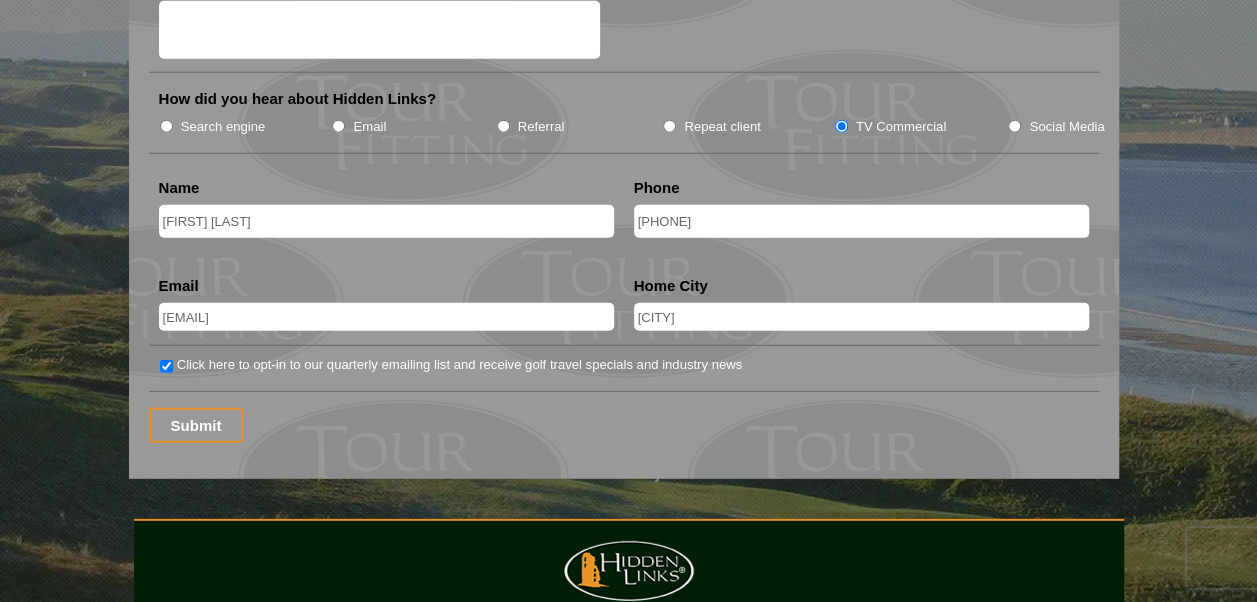 click on "Submit" at bounding box center (196, 425) 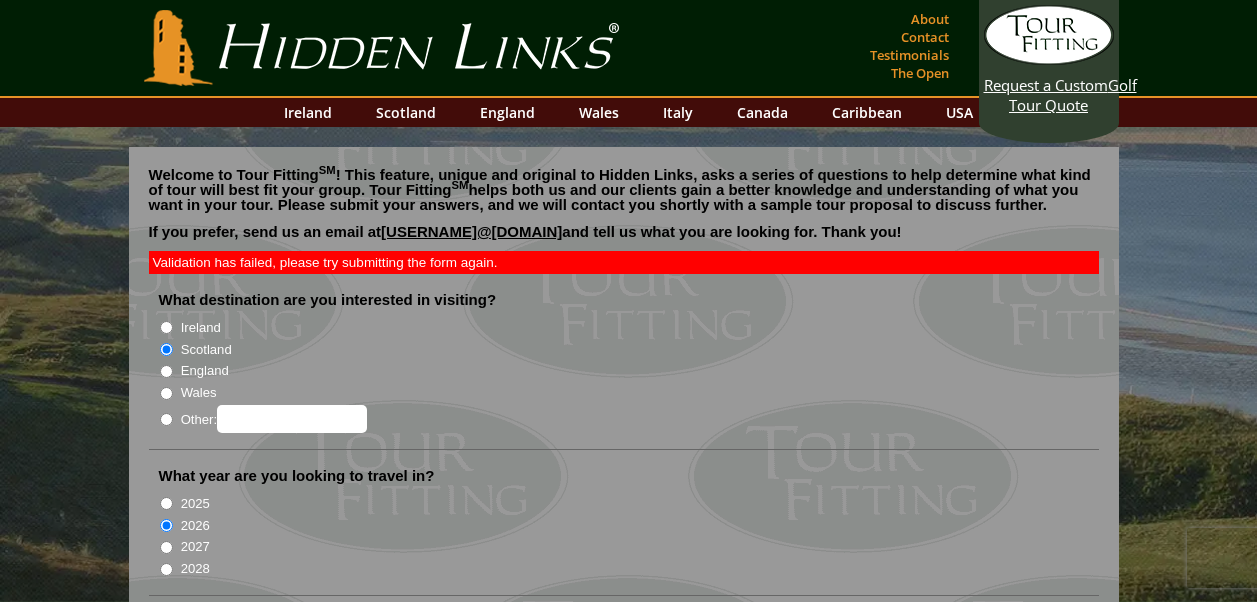scroll, scrollTop: 0, scrollLeft: 0, axis: both 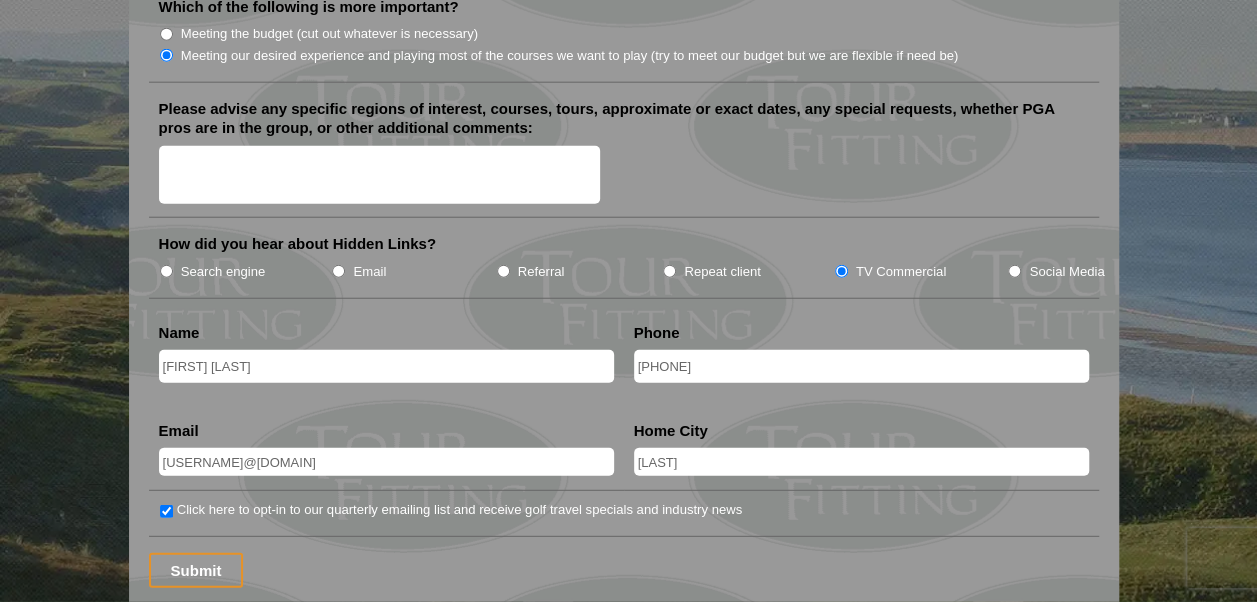 click on "Please advise any specific regions of interest, courses, tours, approximate or exact dates, any special requests, whether PGA pros are in the group, or other additional comments:" at bounding box center (380, 175) 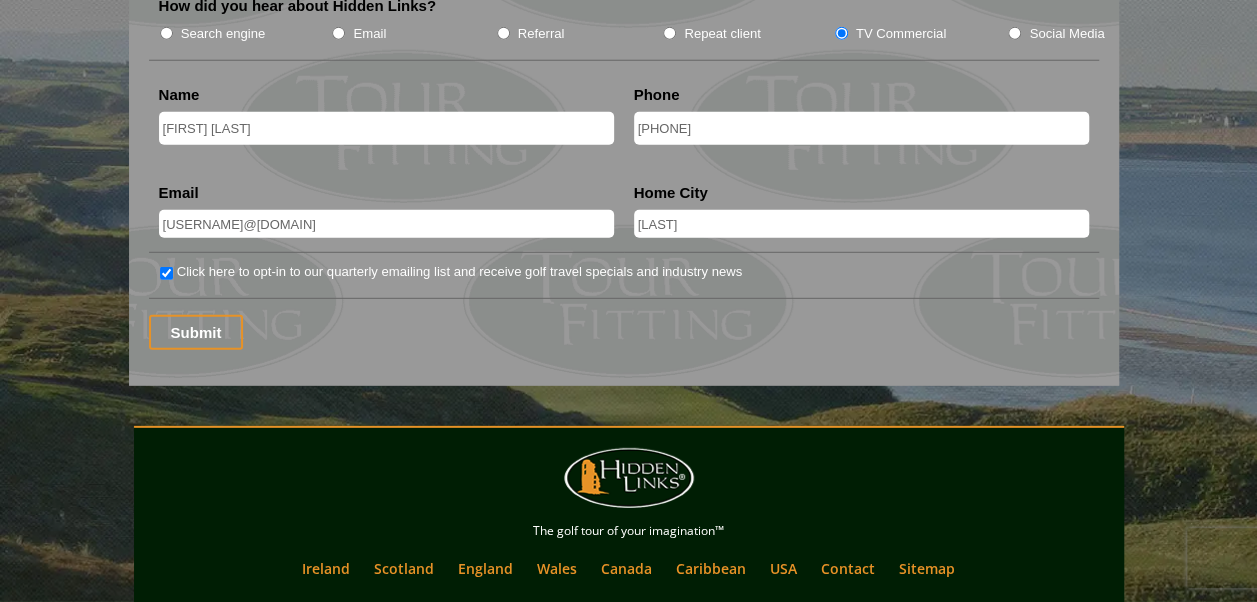 scroll, scrollTop: 2814, scrollLeft: 0, axis: vertical 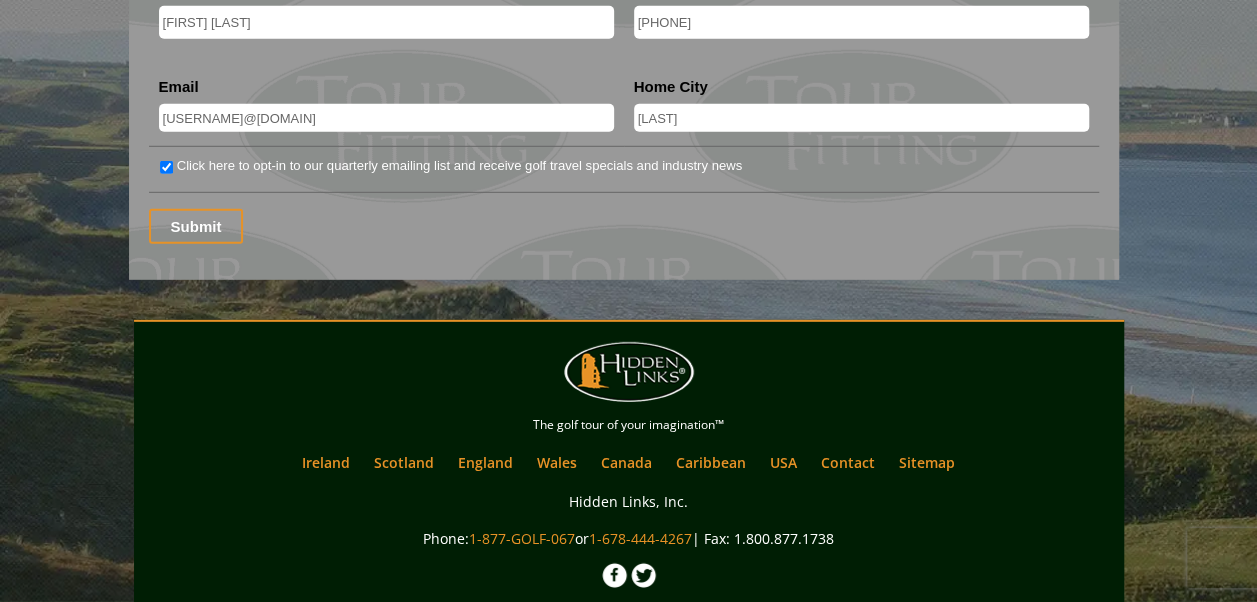 click on "Submit" at bounding box center (196, 226) 